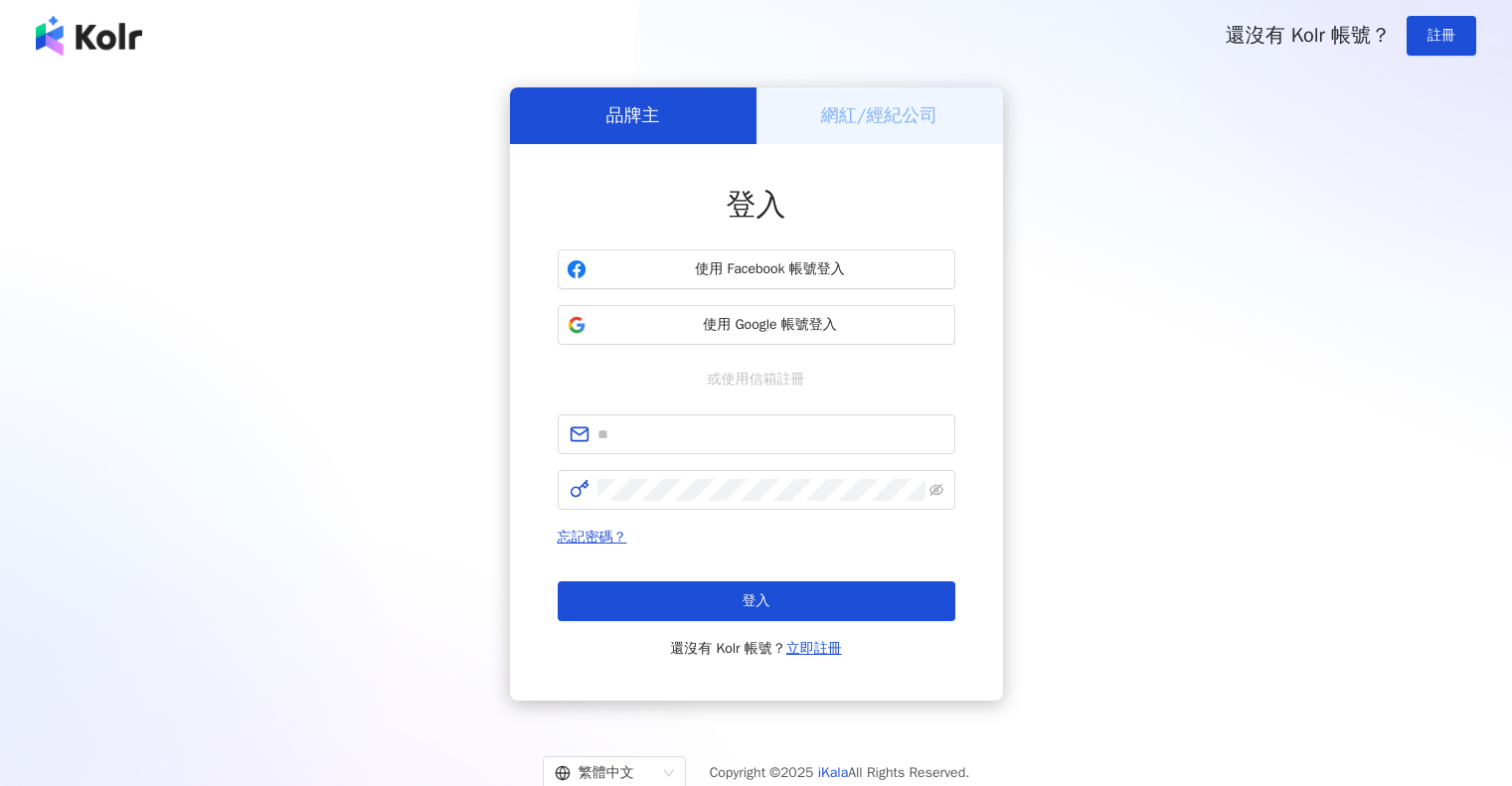 scroll, scrollTop: 0, scrollLeft: 0, axis: both 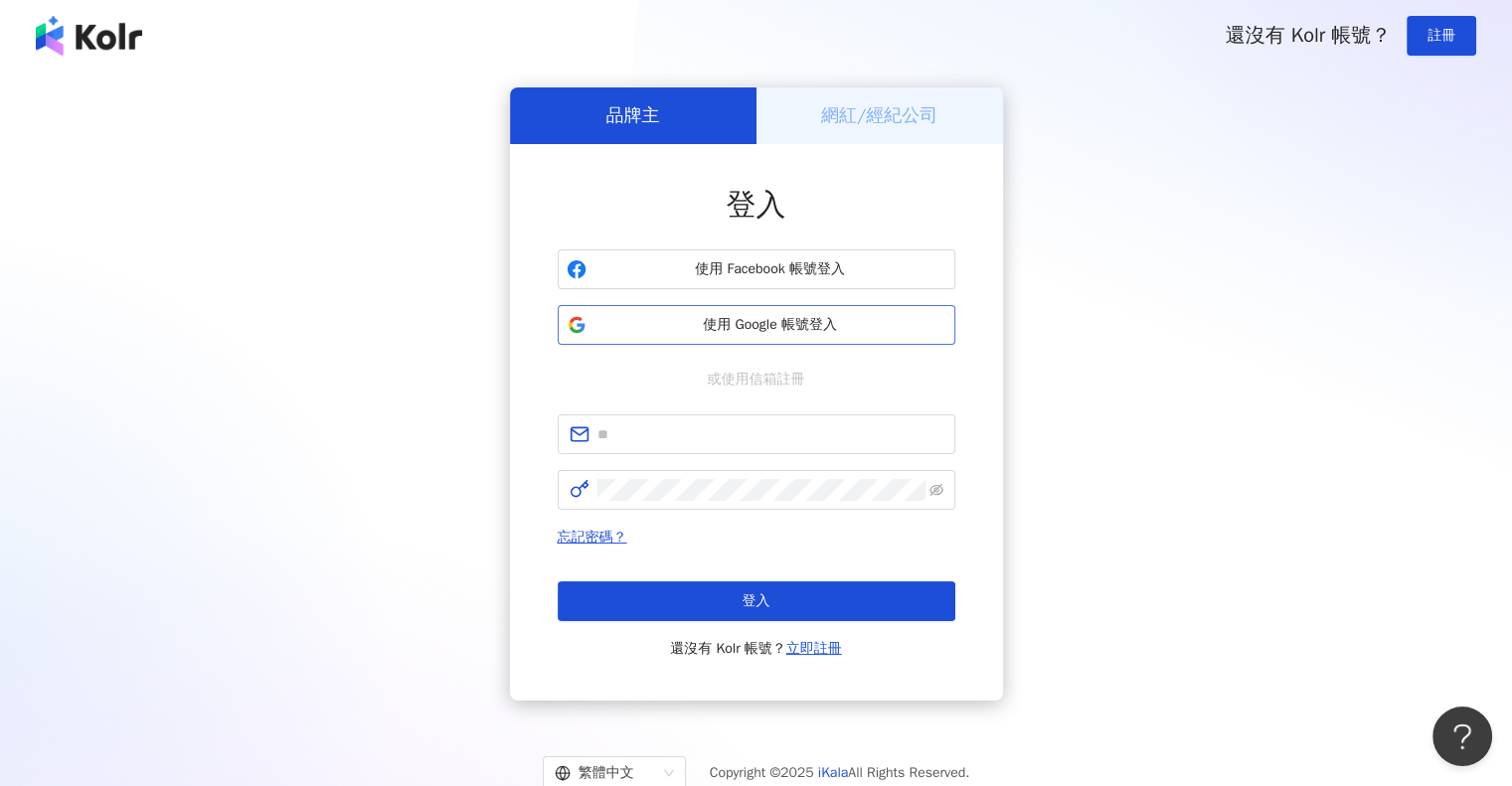 click on "使用 Google 帳號登入" at bounding box center [770, 325] 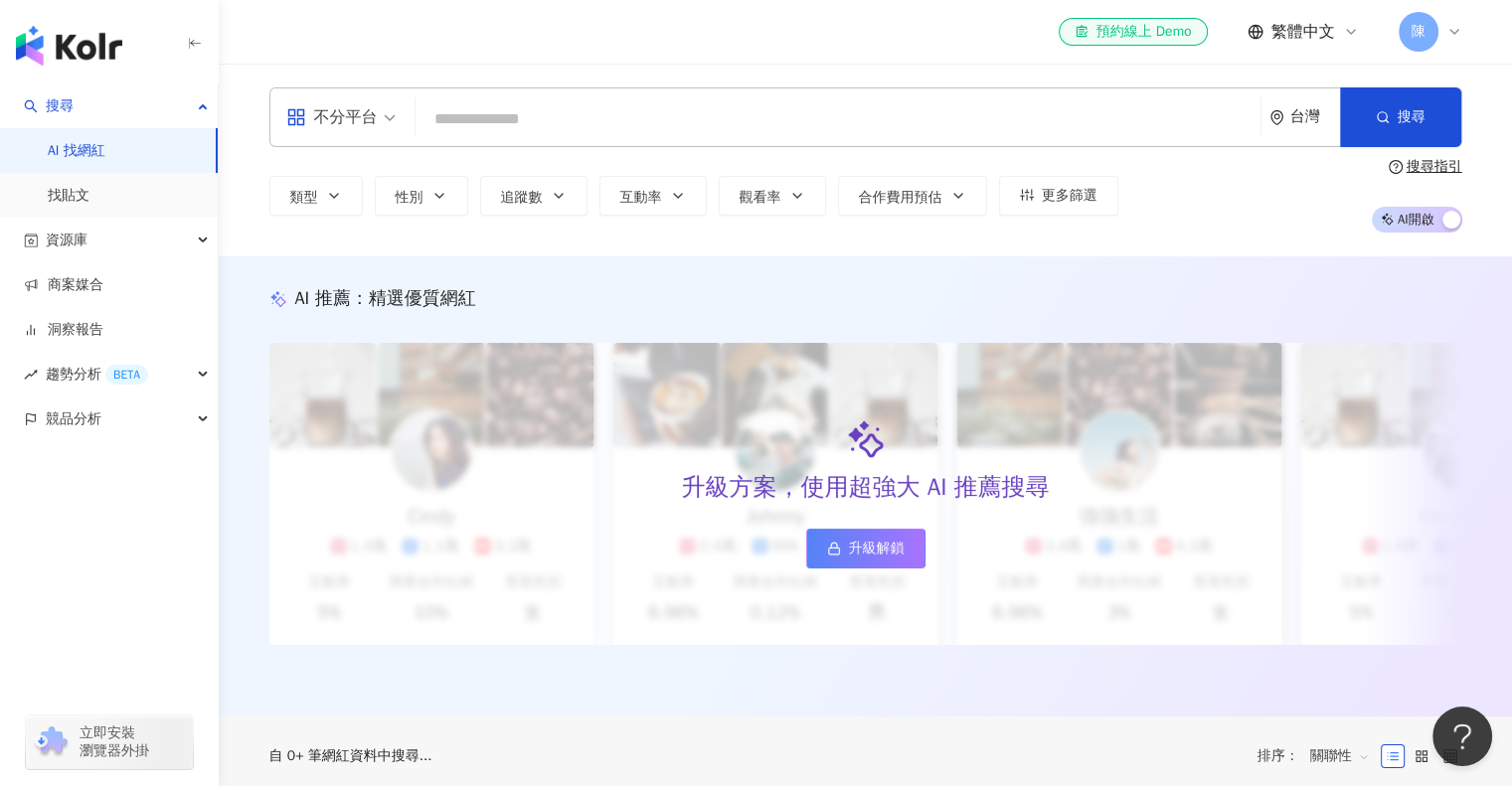 click at bounding box center [838, 119] 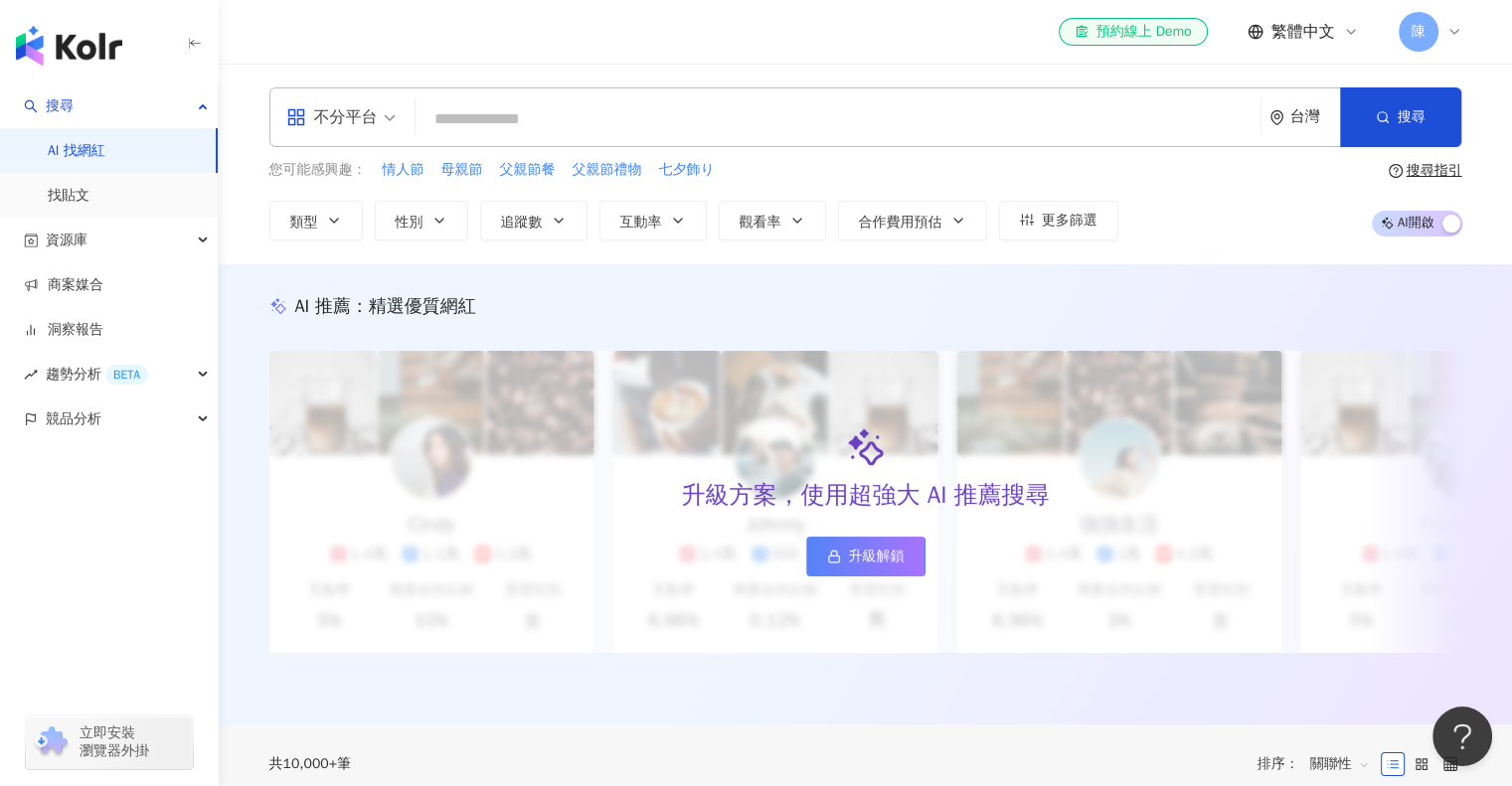 type on "***" 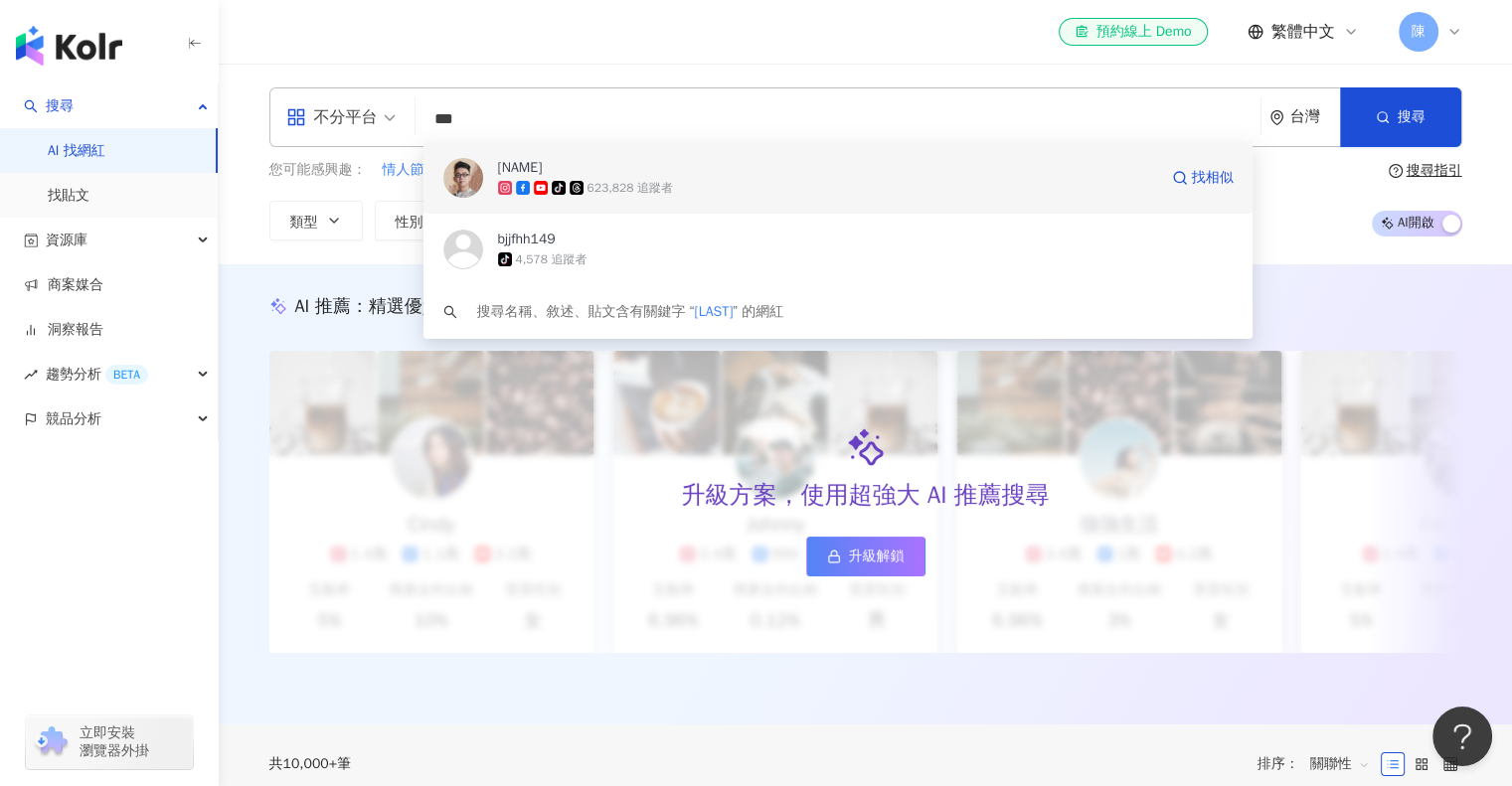 click on "tiktok-icon 623,828   追蹤者" at bounding box center (827, 188) 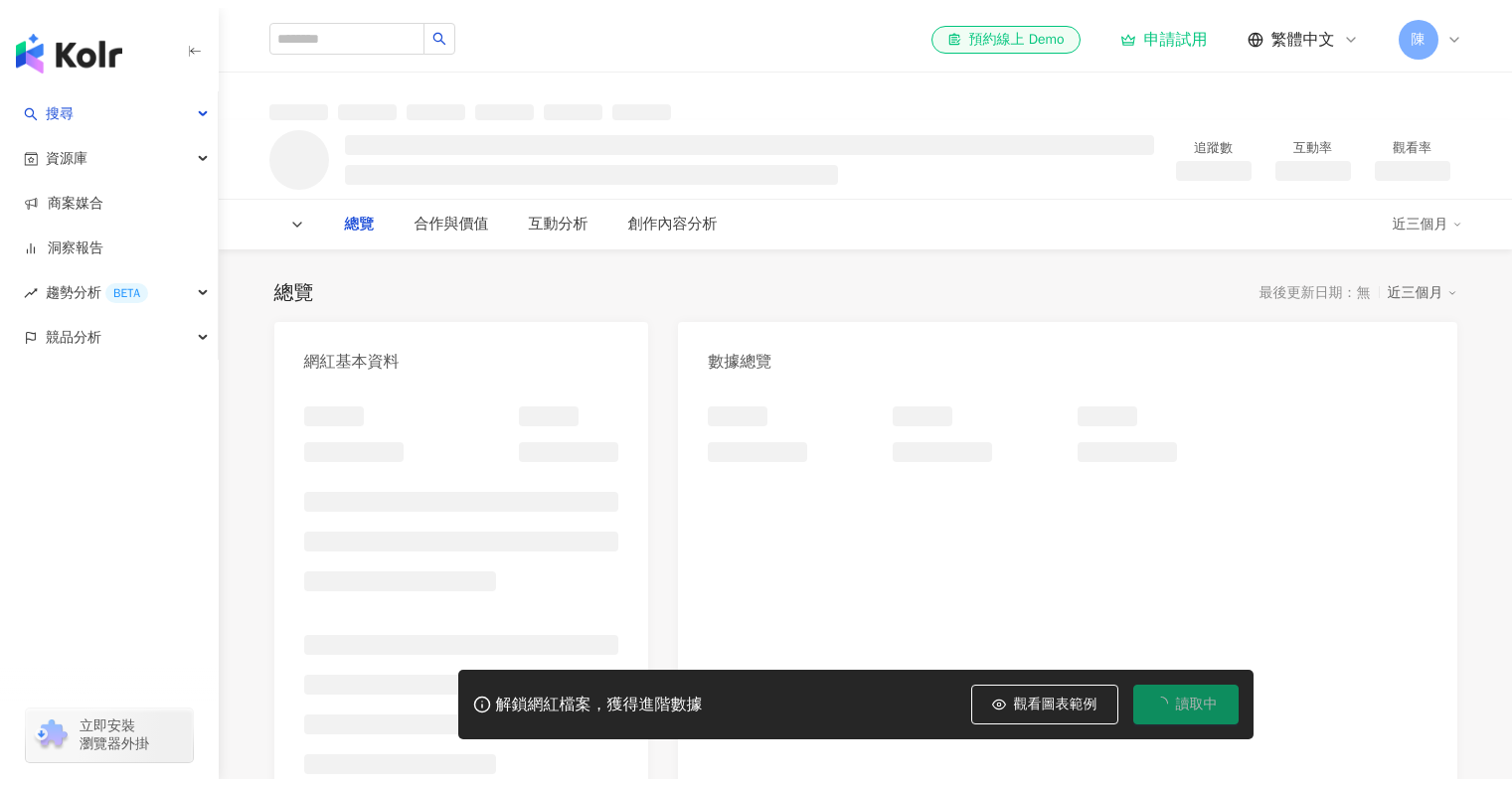 scroll, scrollTop: 0, scrollLeft: 0, axis: both 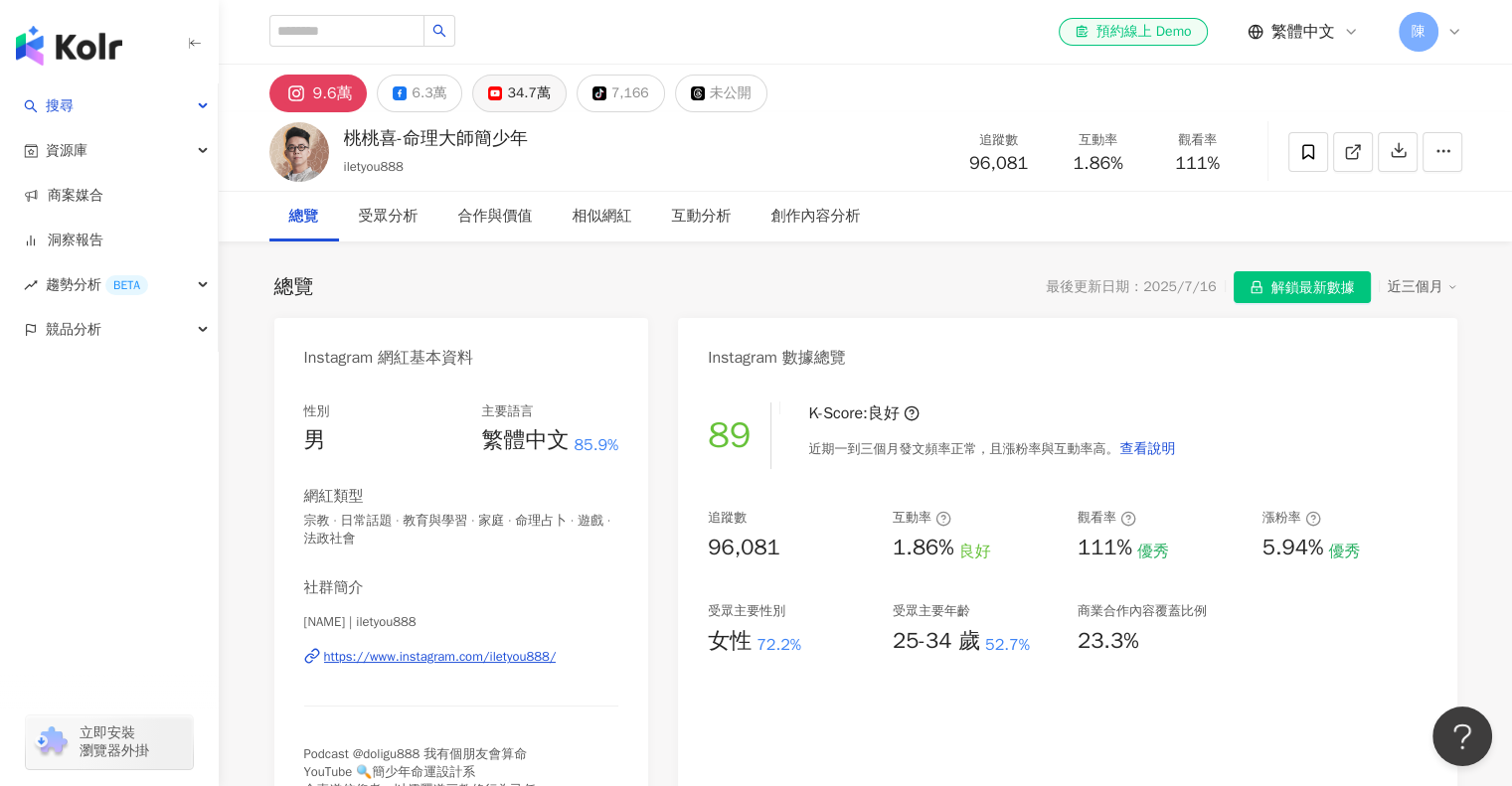 click on "34.7萬" at bounding box center (519, 93) 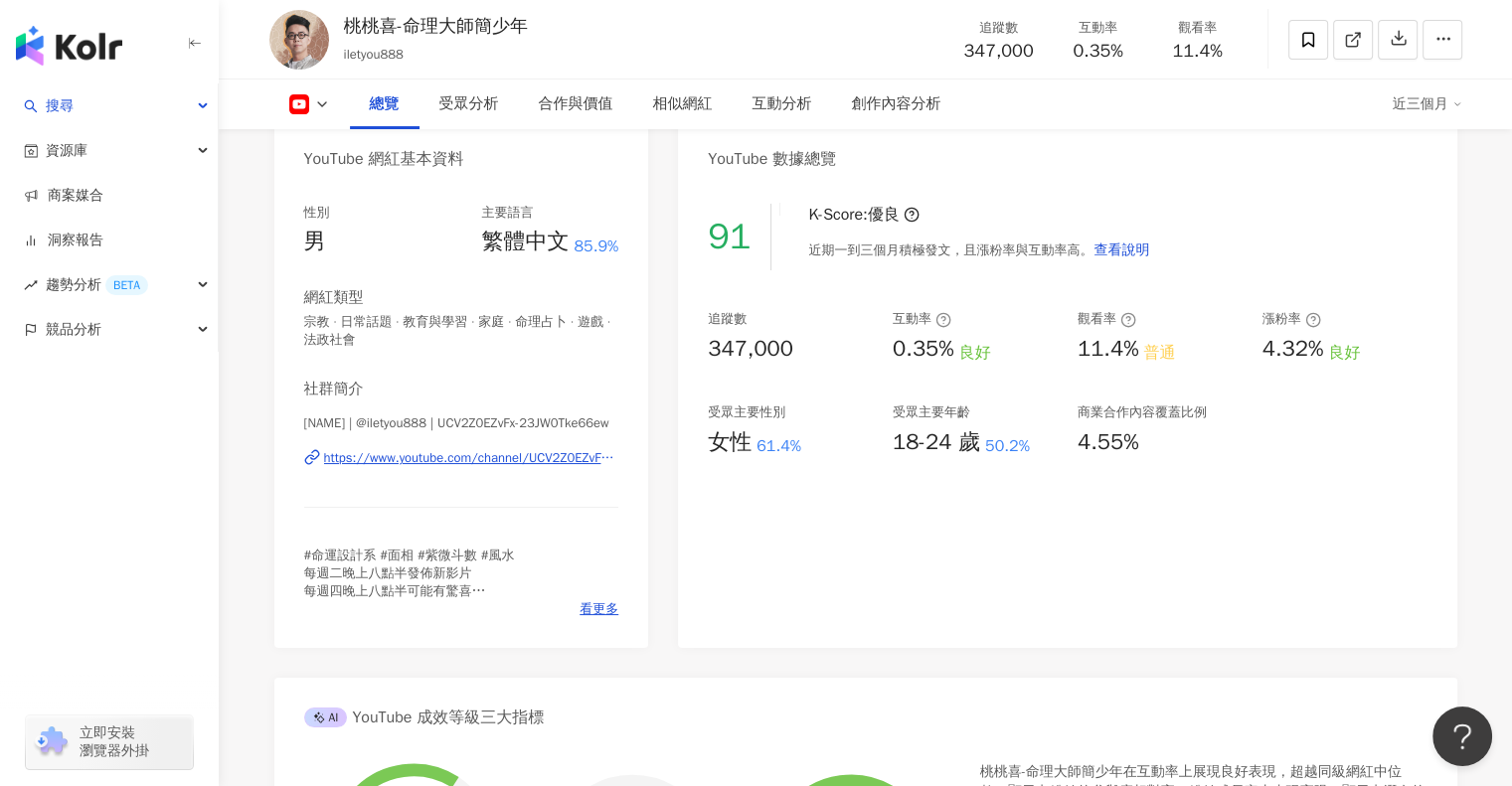 scroll, scrollTop: 0, scrollLeft: 0, axis: both 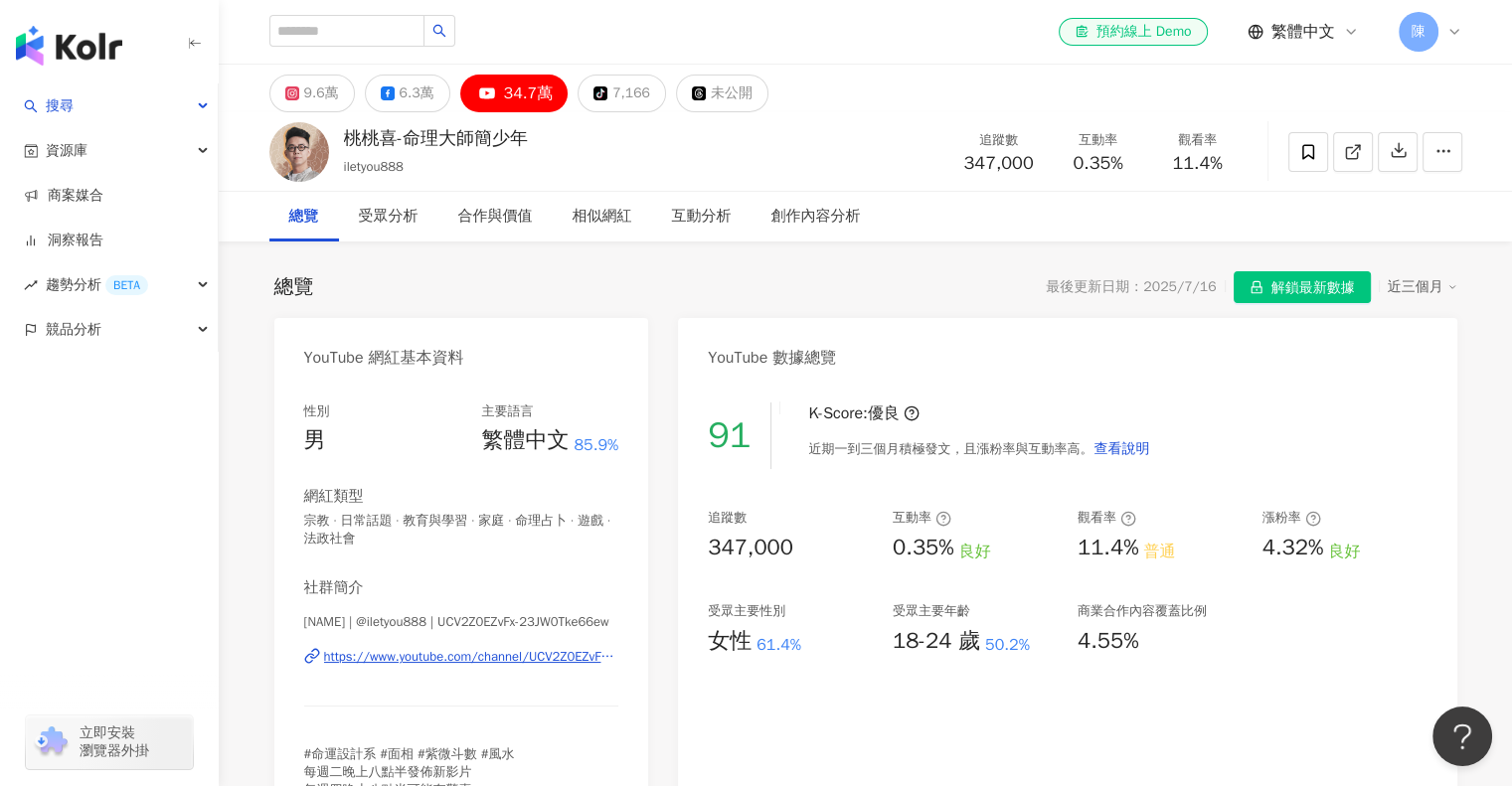 click on "近三個月" at bounding box center (1423, 287) 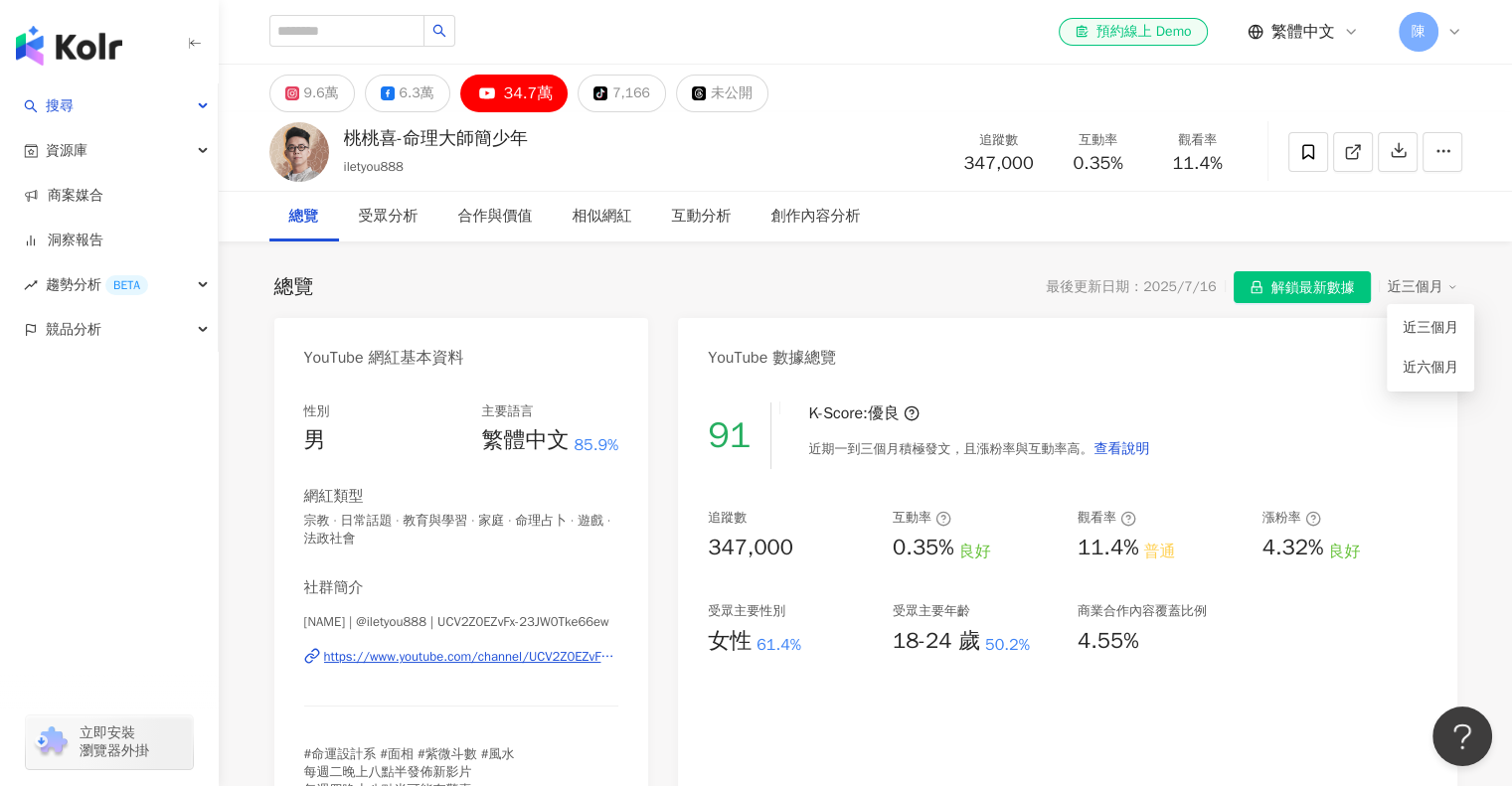 click on "近三個月" at bounding box center (1423, 287) 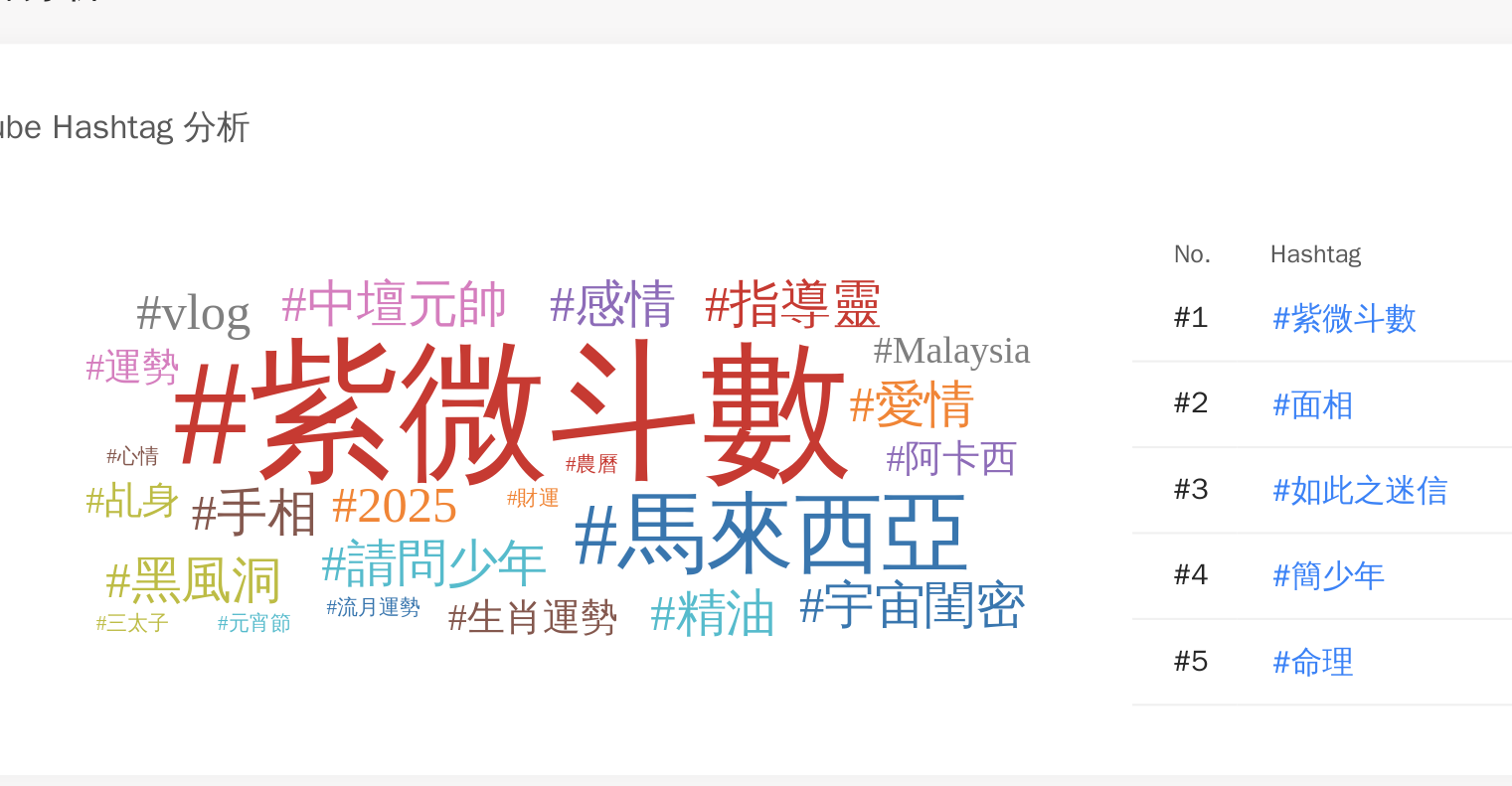 scroll, scrollTop: 4271, scrollLeft: 0, axis: vertical 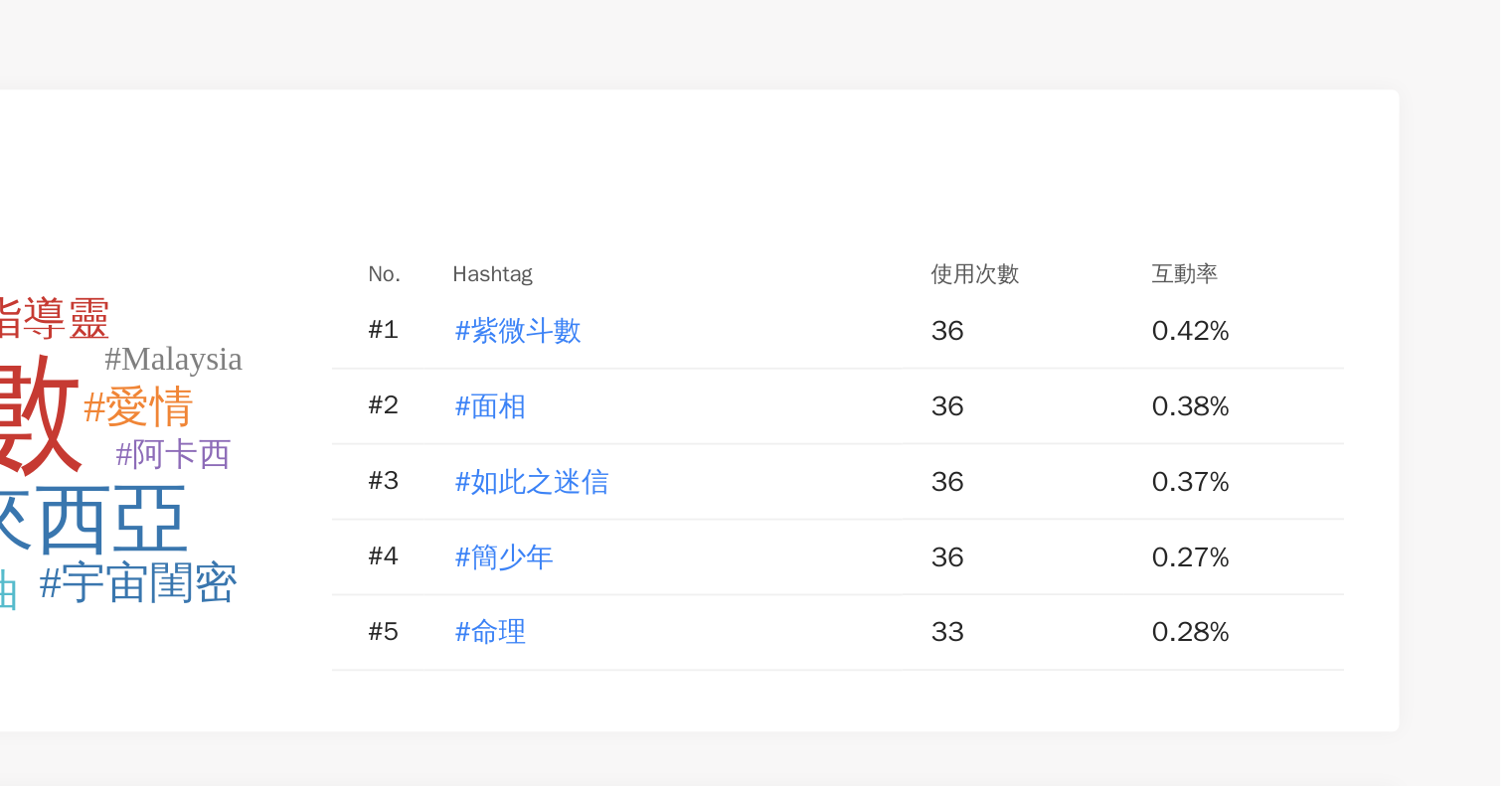 drag, startPoint x: 1086, startPoint y: 433, endPoint x: 1154, endPoint y: 281, distance: 166.5173 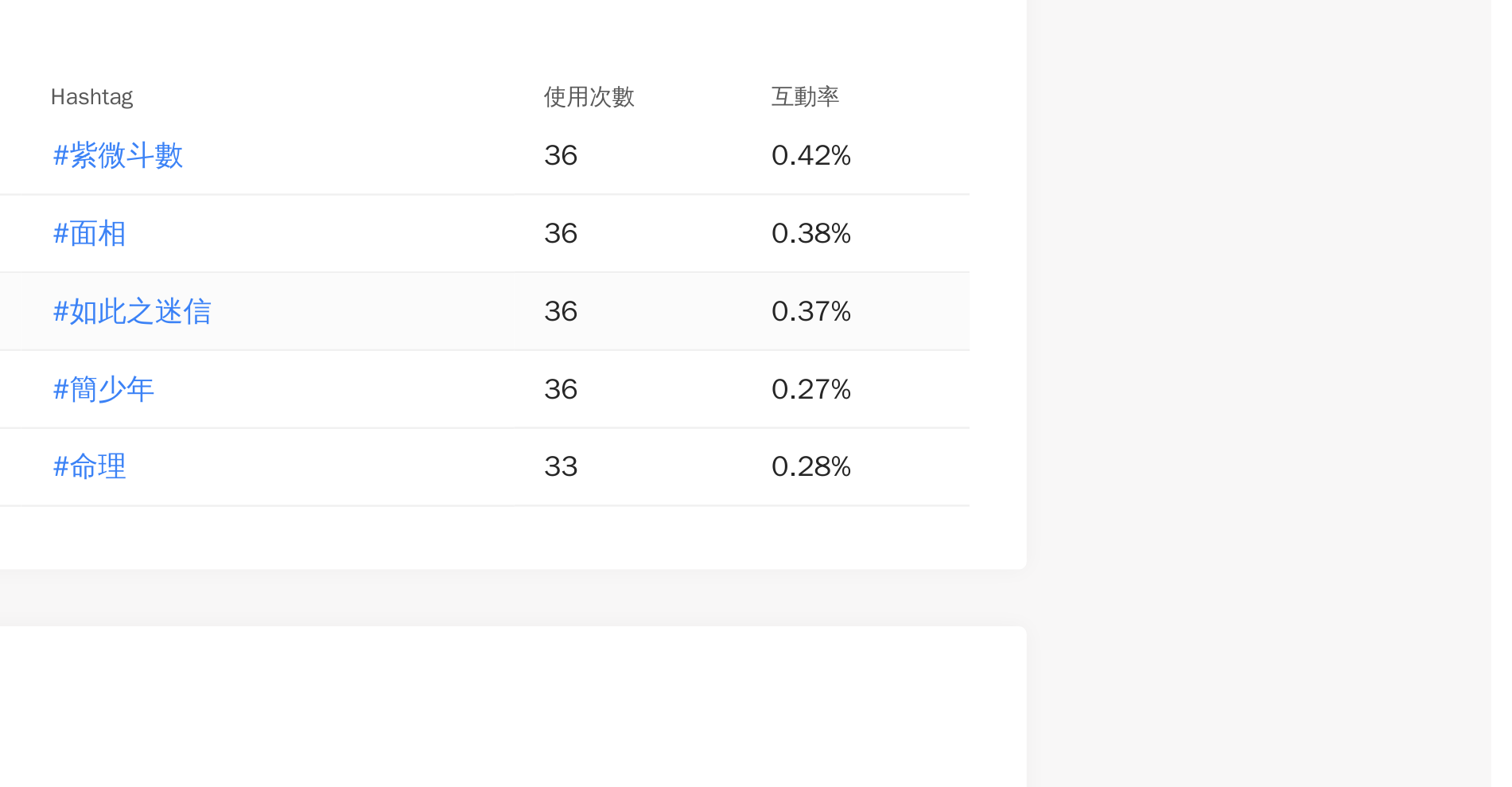 scroll, scrollTop: 3349, scrollLeft: 0, axis: vertical 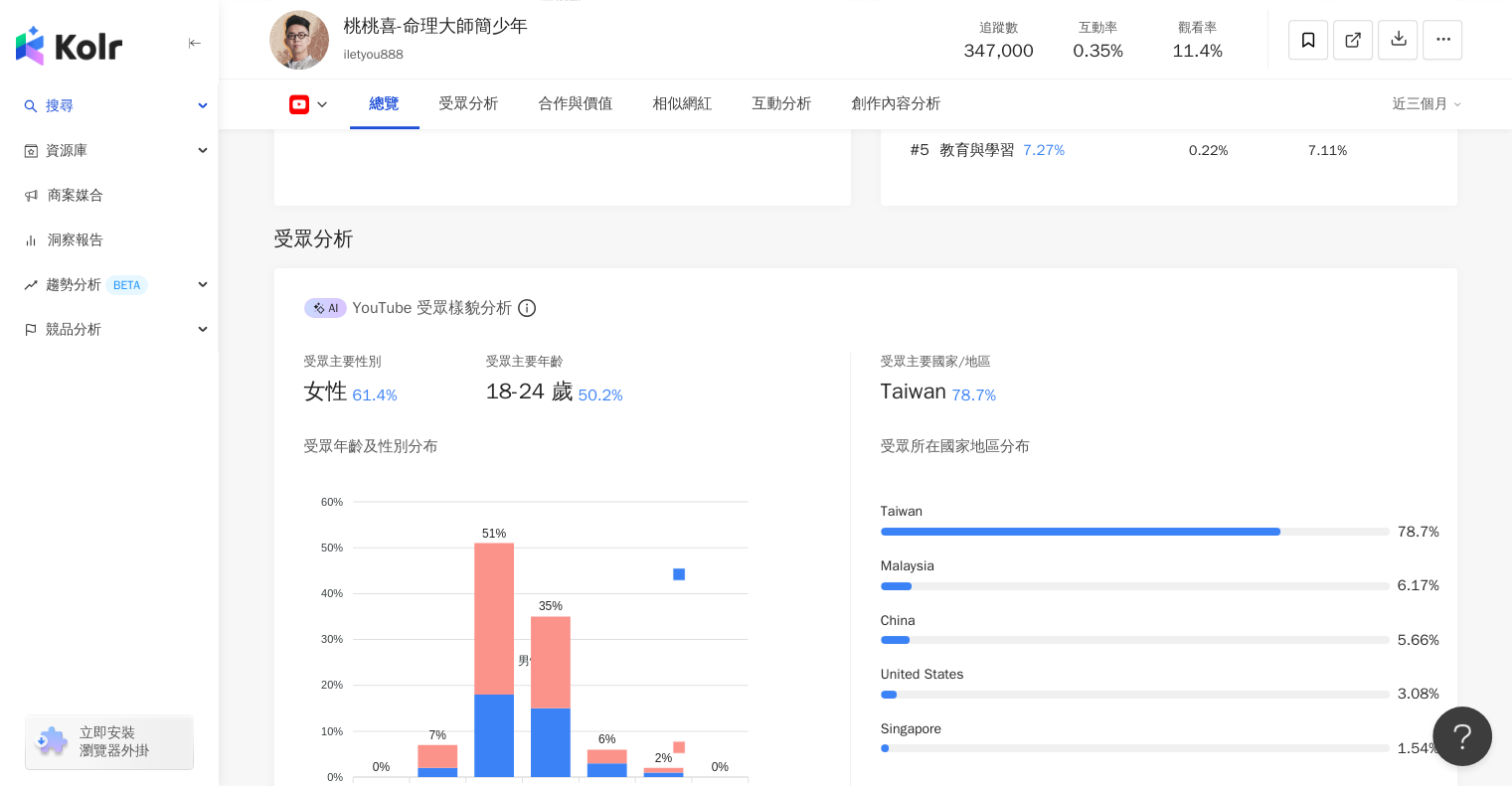 drag, startPoint x: 1855, startPoint y: 3, endPoint x: 872, endPoint y: 229, distance: 1008.64513 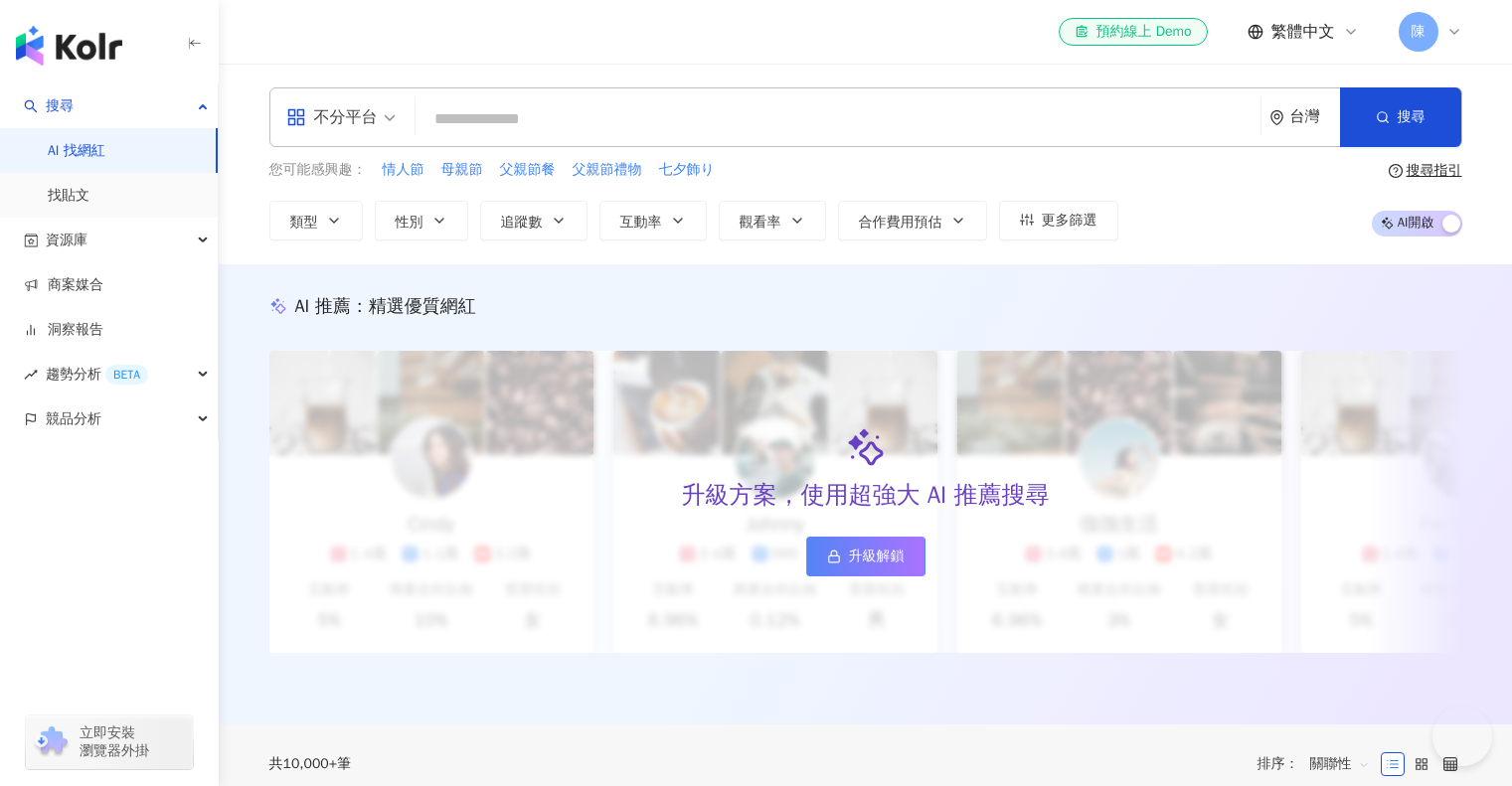 scroll, scrollTop: 0, scrollLeft: 0, axis: both 